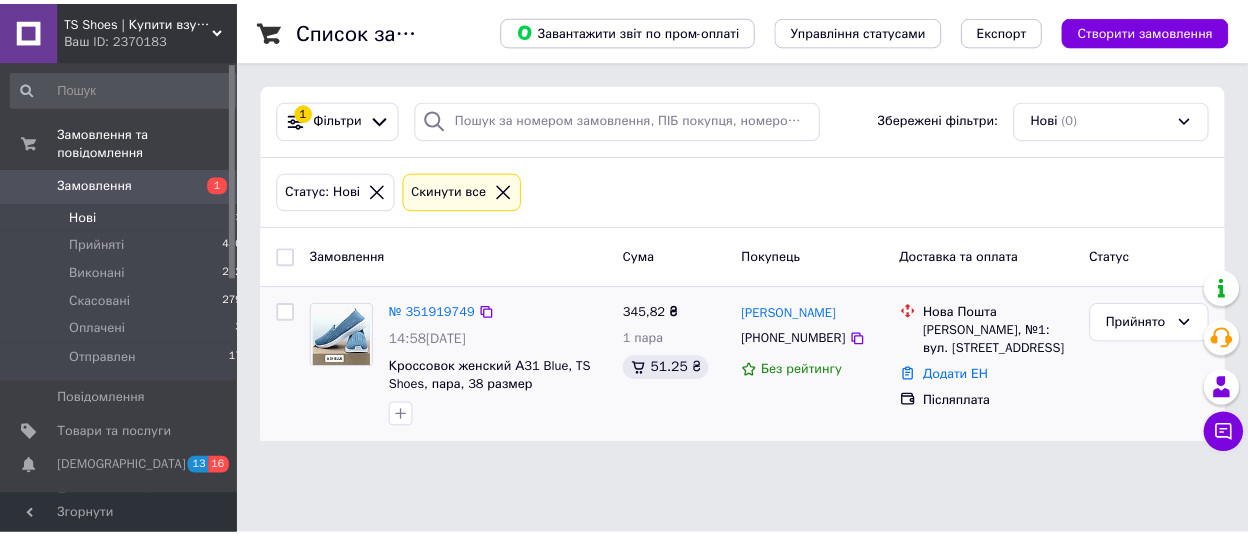 scroll, scrollTop: 0, scrollLeft: 0, axis: both 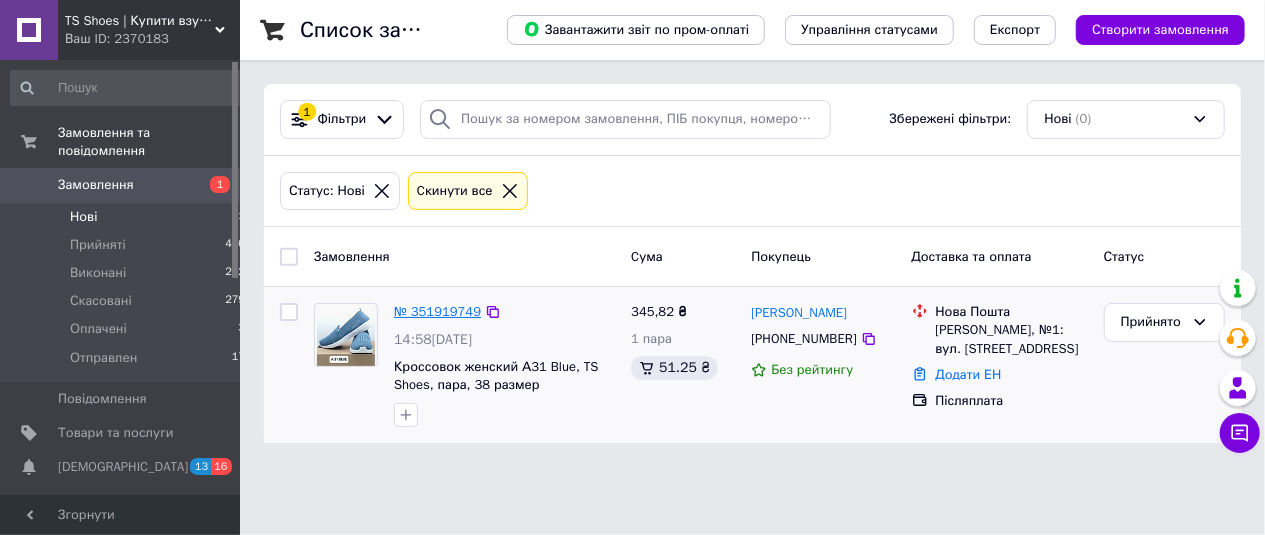 click on "№ 351919749" at bounding box center [437, 311] 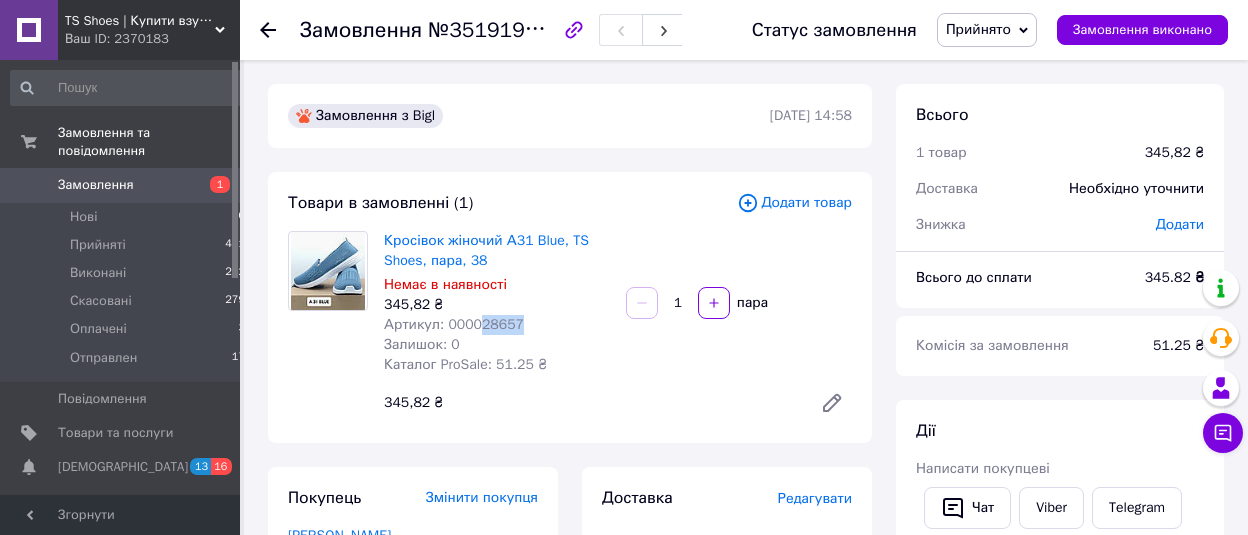 drag, startPoint x: 519, startPoint y: 326, endPoint x: 473, endPoint y: 329, distance: 46.09772 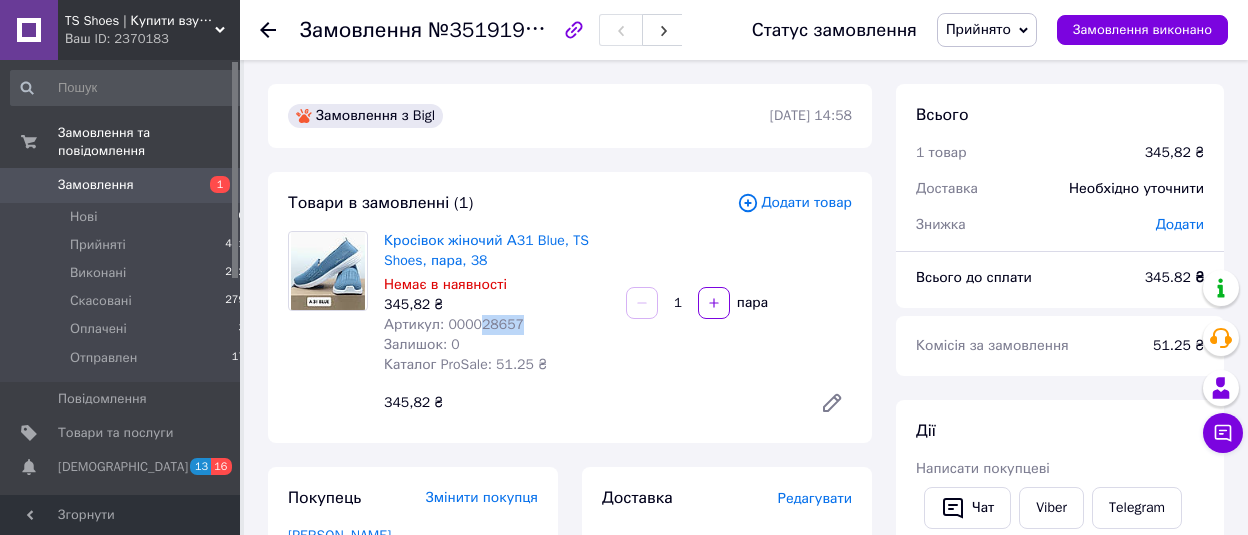 copy on "28657" 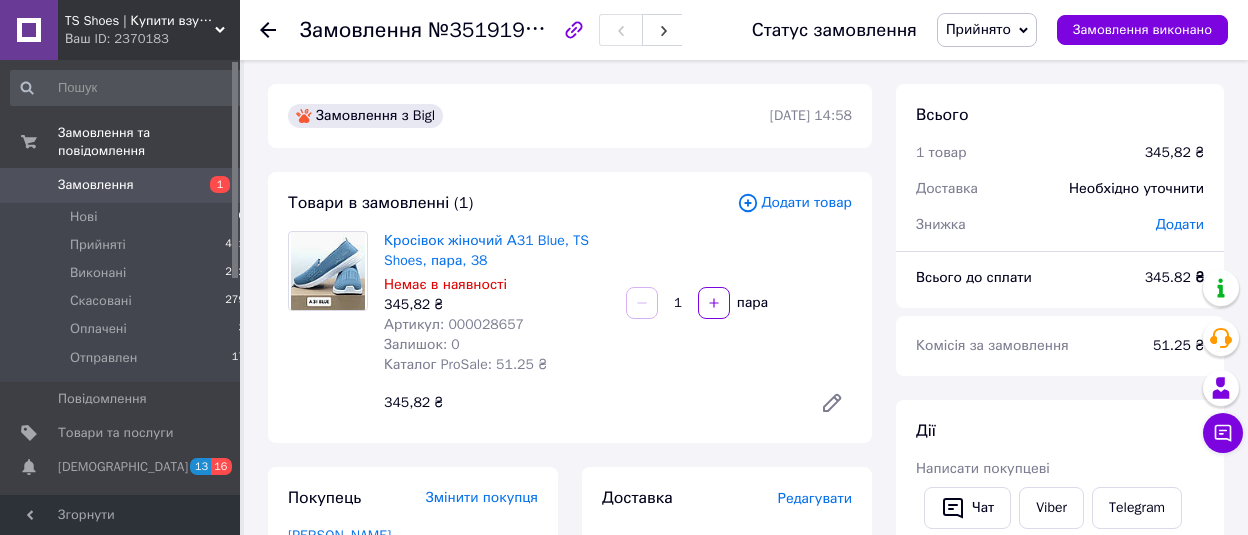 click on "№351919749" at bounding box center (495, 29) 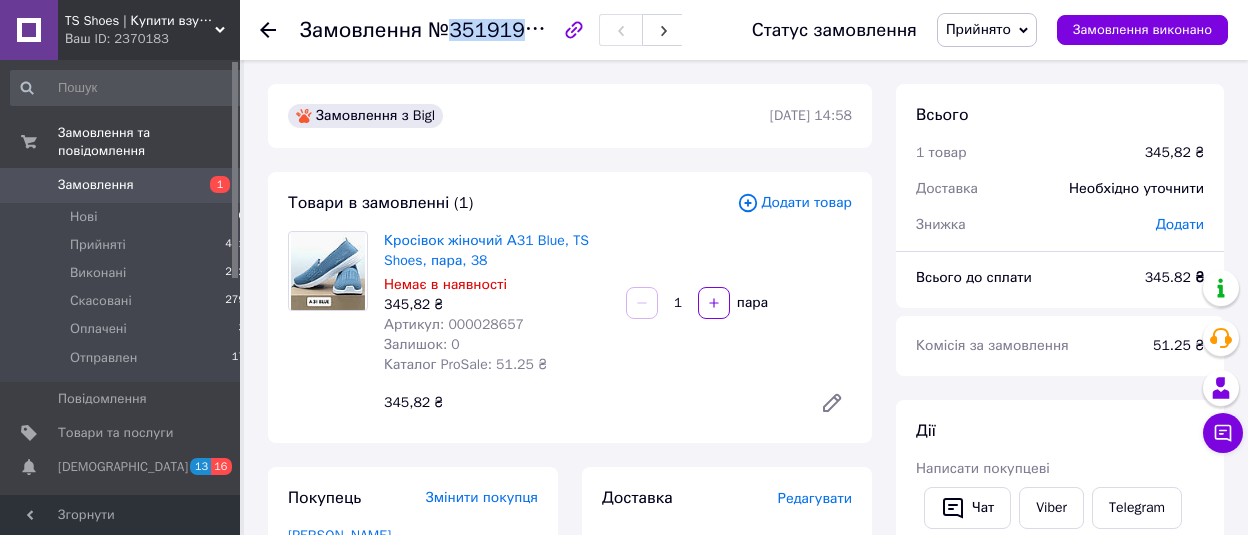 click on "№351919749" at bounding box center (495, 29) 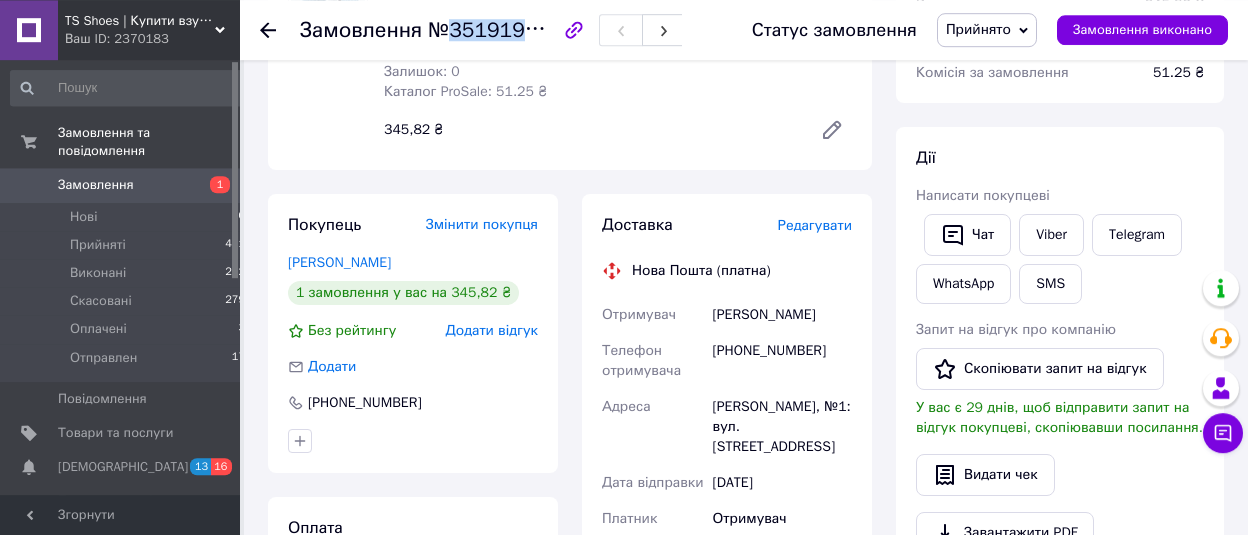 scroll, scrollTop: 312, scrollLeft: 0, axis: vertical 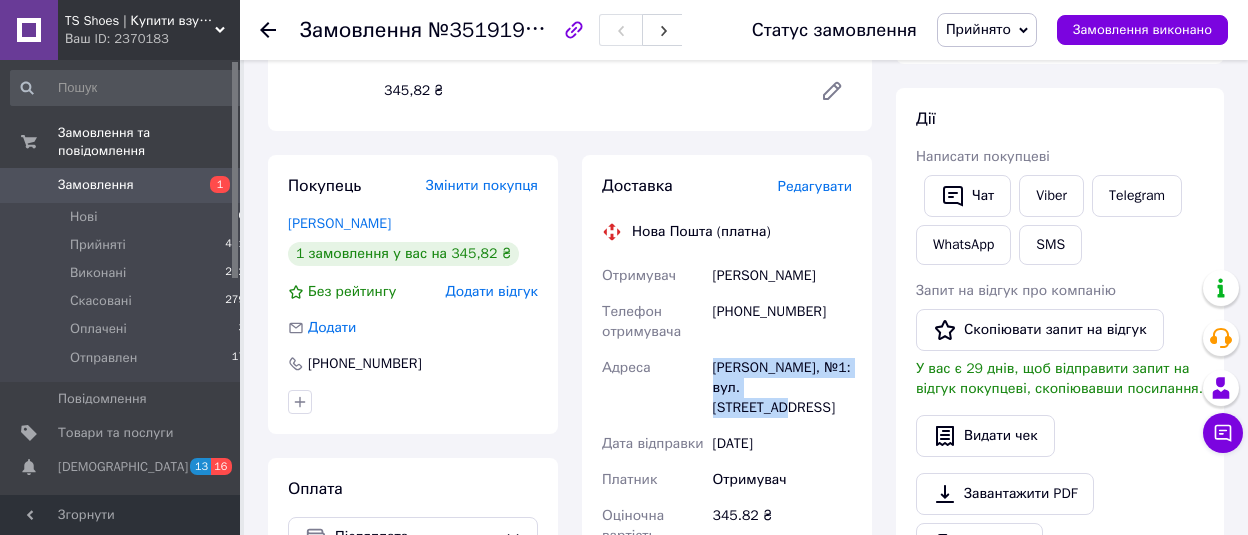 drag, startPoint x: 835, startPoint y: 390, endPoint x: 707, endPoint y: 367, distance: 130.04999 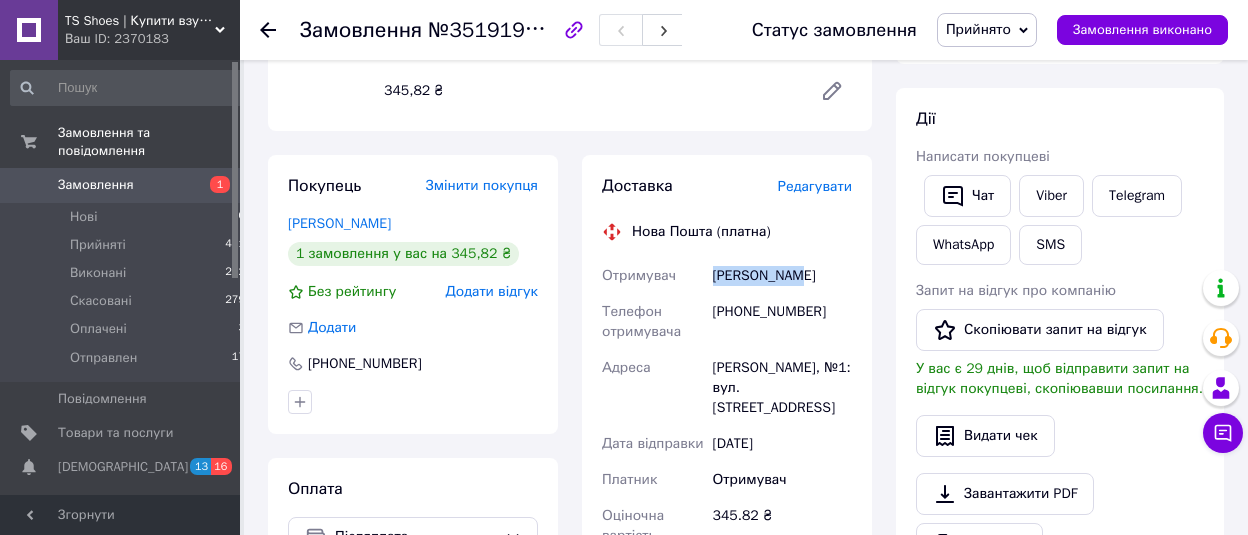 drag, startPoint x: 793, startPoint y: 271, endPoint x: 683, endPoint y: 291, distance: 111.8034 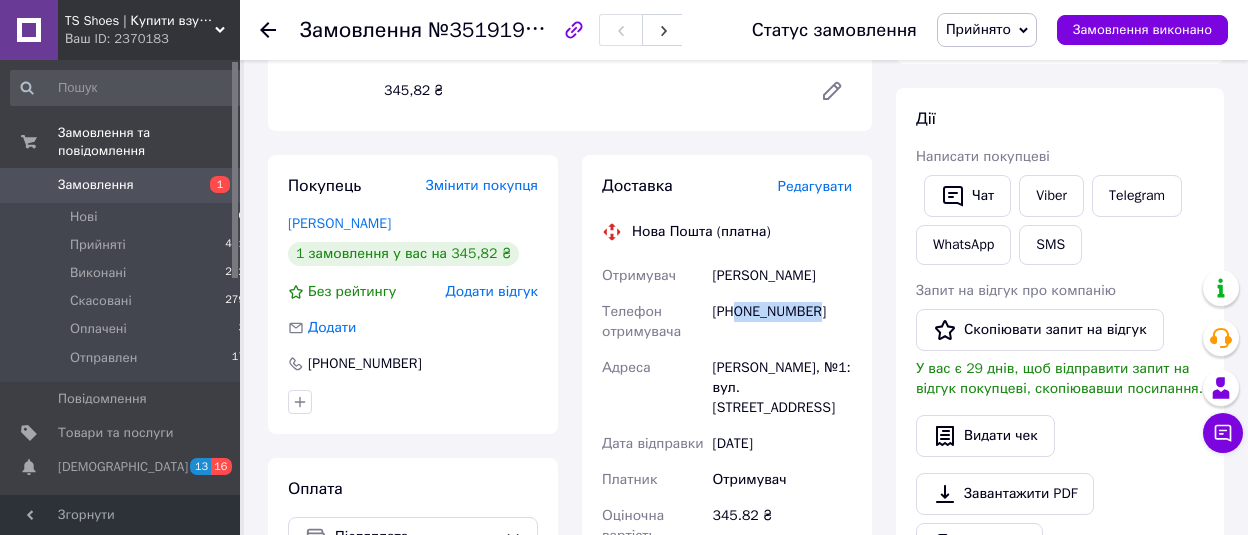 drag, startPoint x: 821, startPoint y: 311, endPoint x: 736, endPoint y: 319, distance: 85.37564 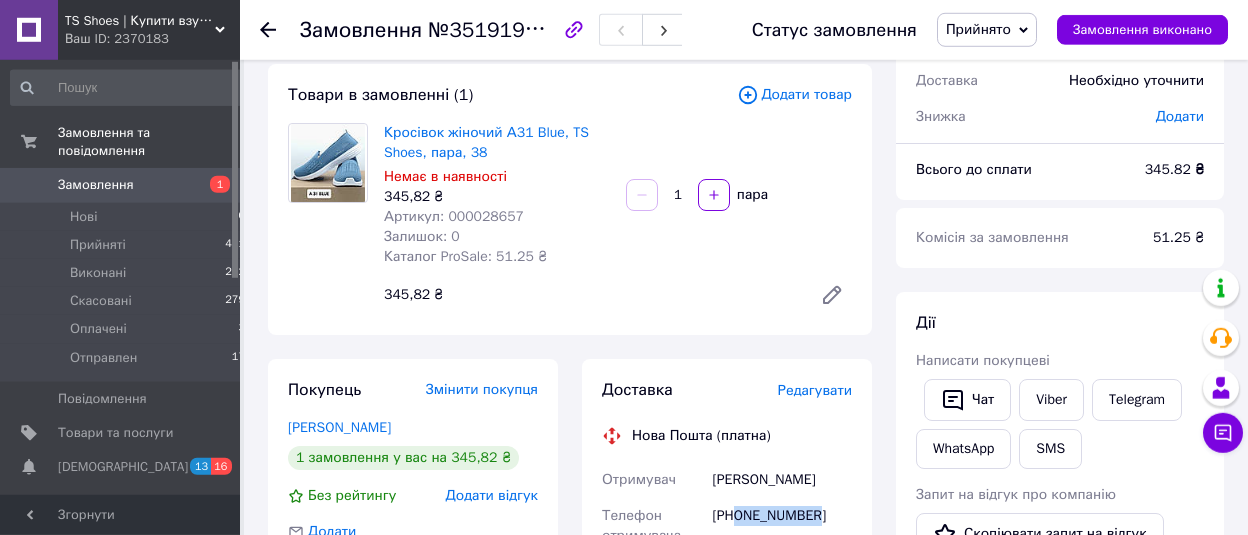 scroll, scrollTop: 104, scrollLeft: 0, axis: vertical 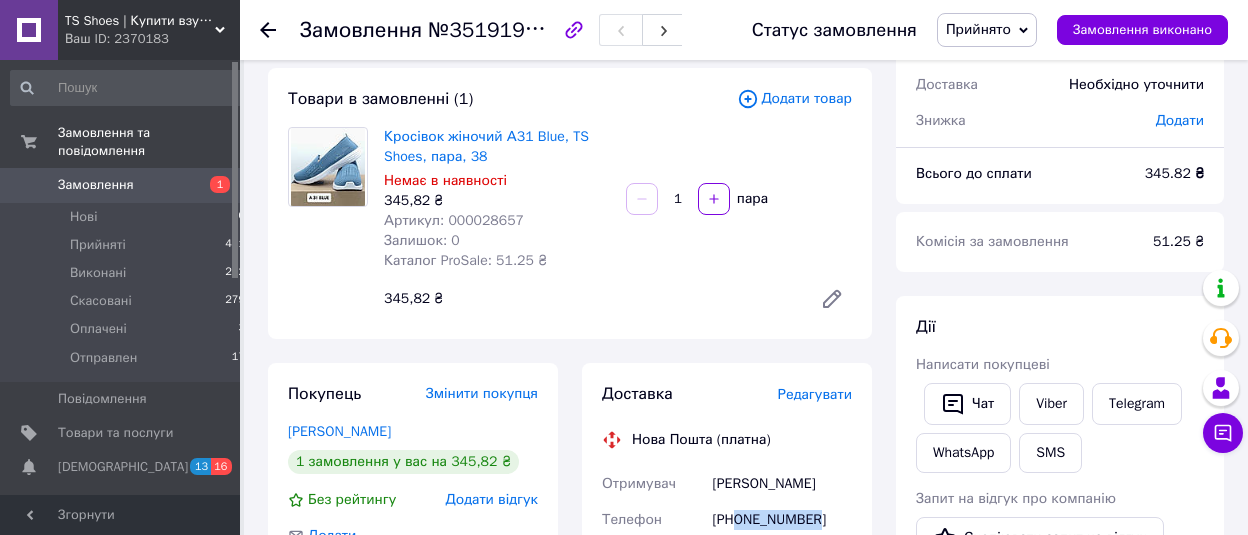 click on "№351919749" at bounding box center (495, 29) 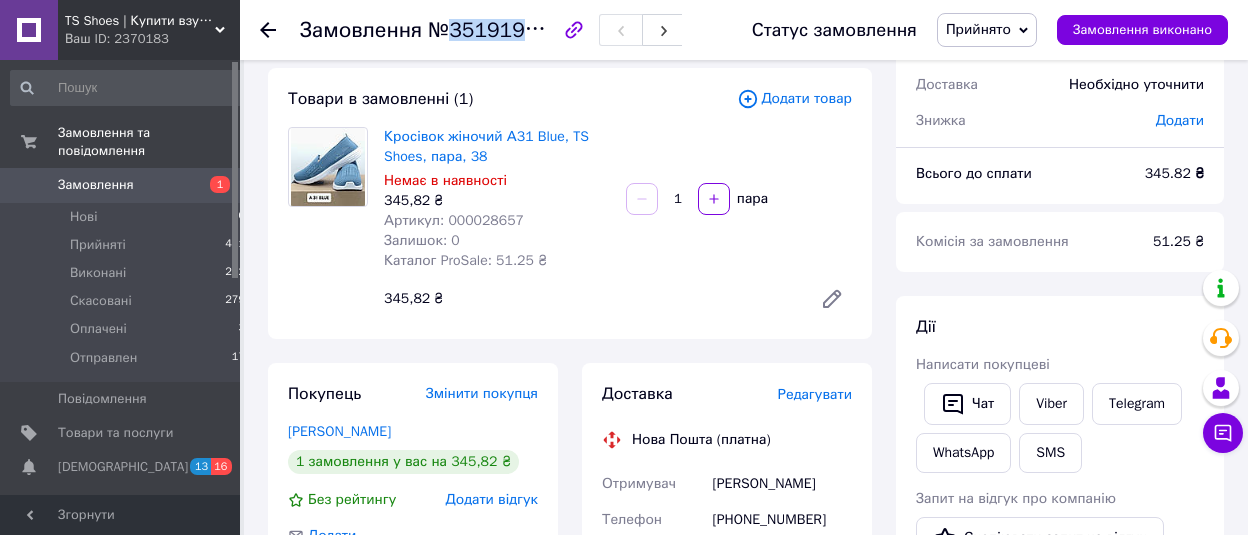click on "№351919749" at bounding box center (495, 29) 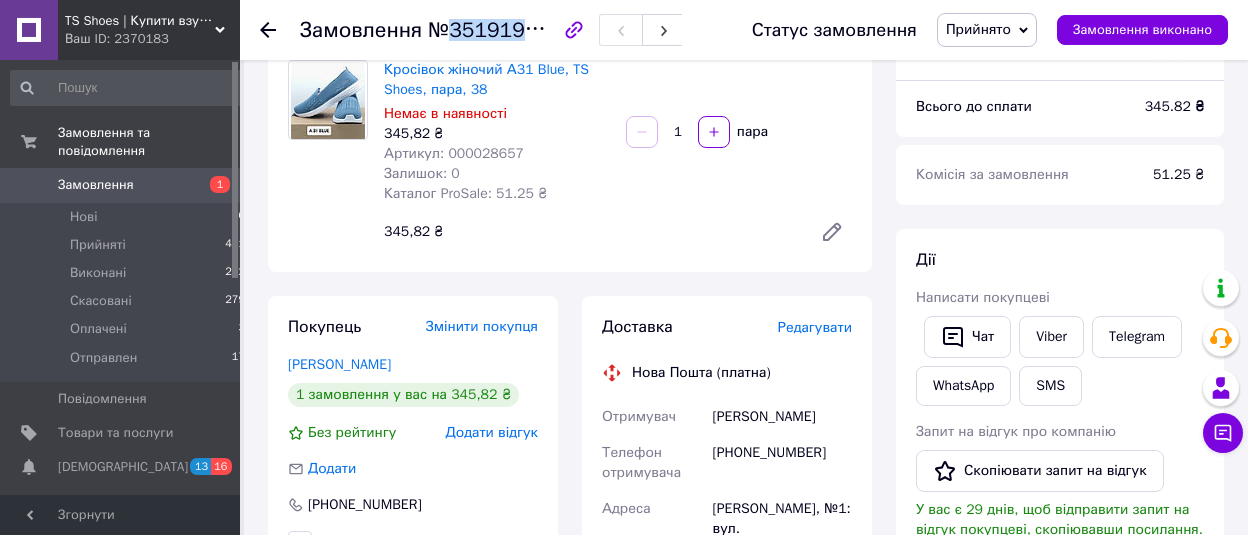 scroll, scrollTop: 208, scrollLeft: 0, axis: vertical 